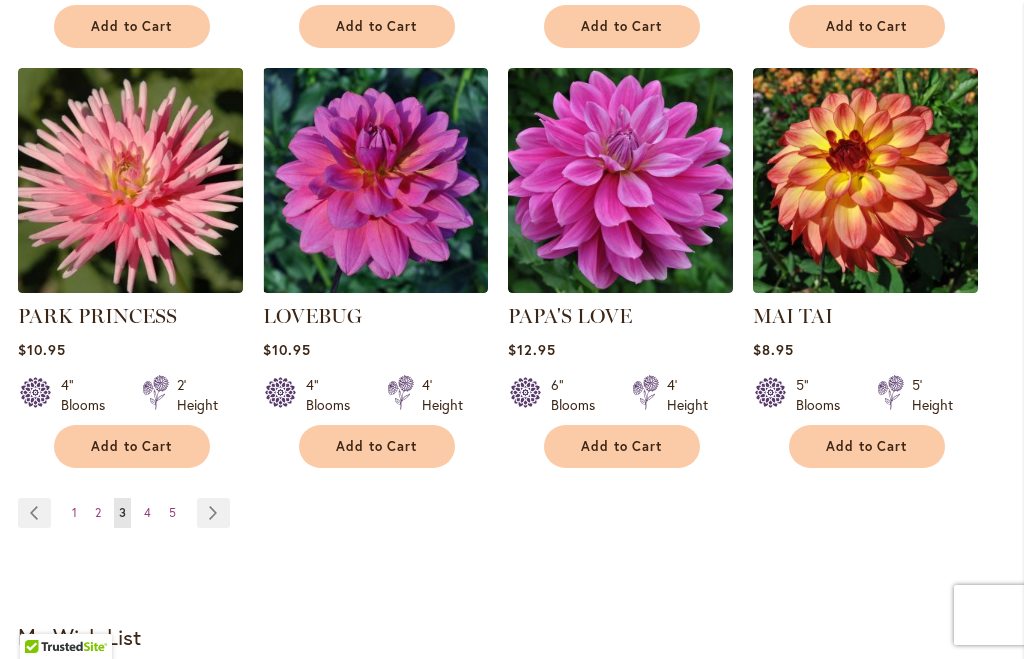 scroll, scrollTop: 1688, scrollLeft: 0, axis: vertical 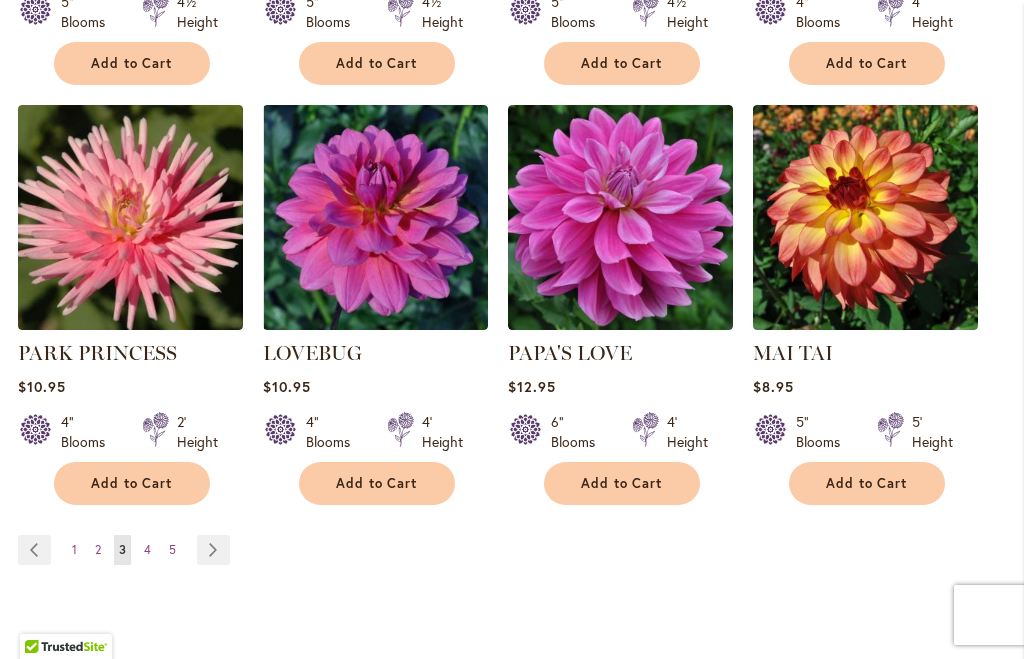 click on "Page
Next" at bounding box center (213, 550) 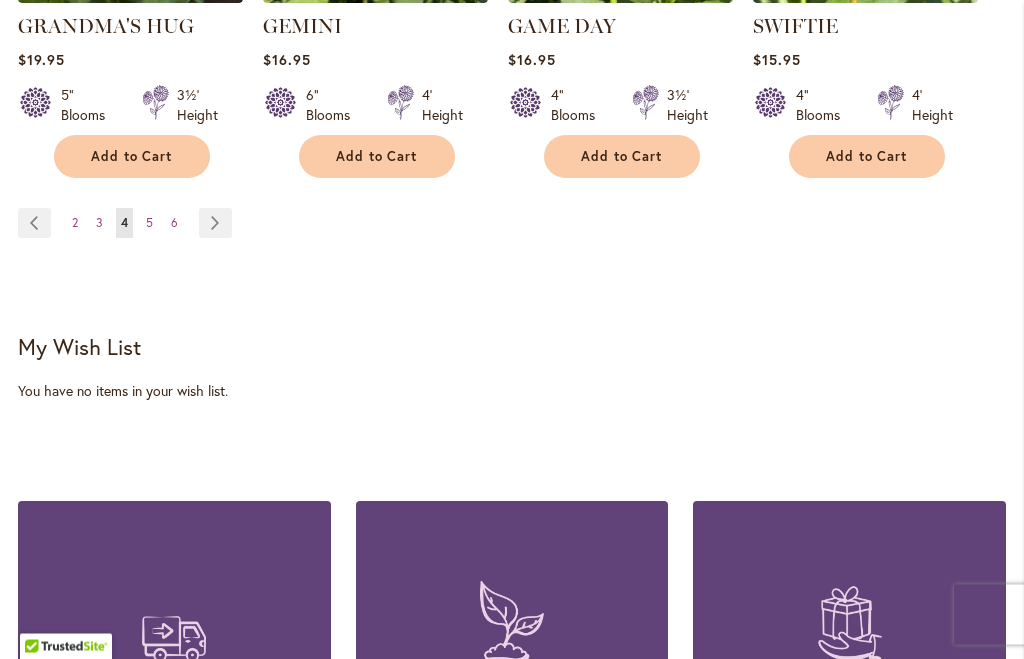 scroll, scrollTop: 1987, scrollLeft: 0, axis: vertical 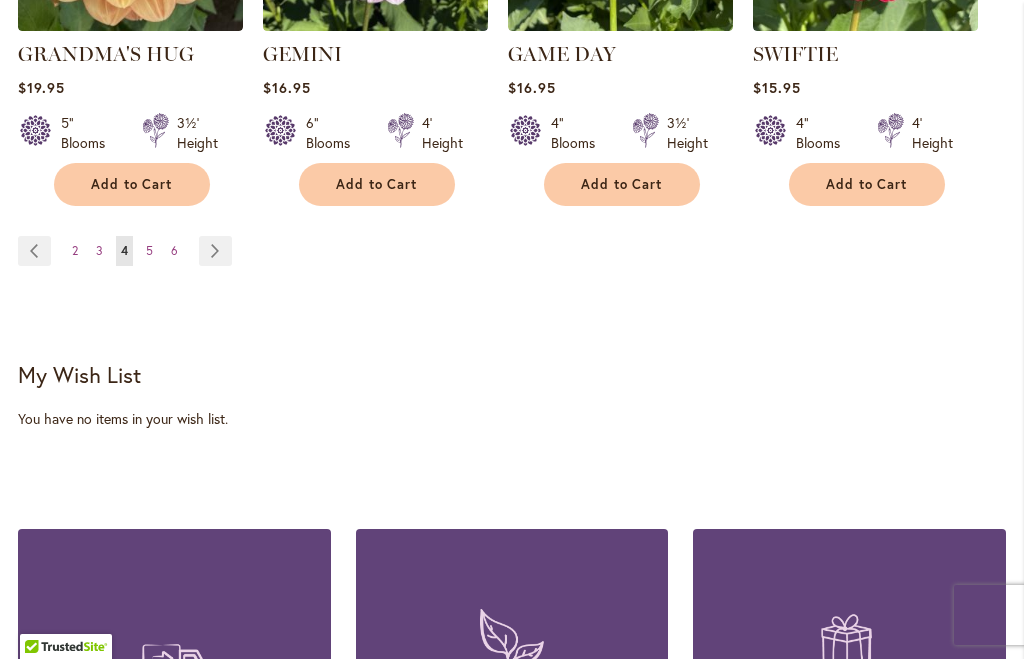 click on "Page
Next" at bounding box center [215, 251] 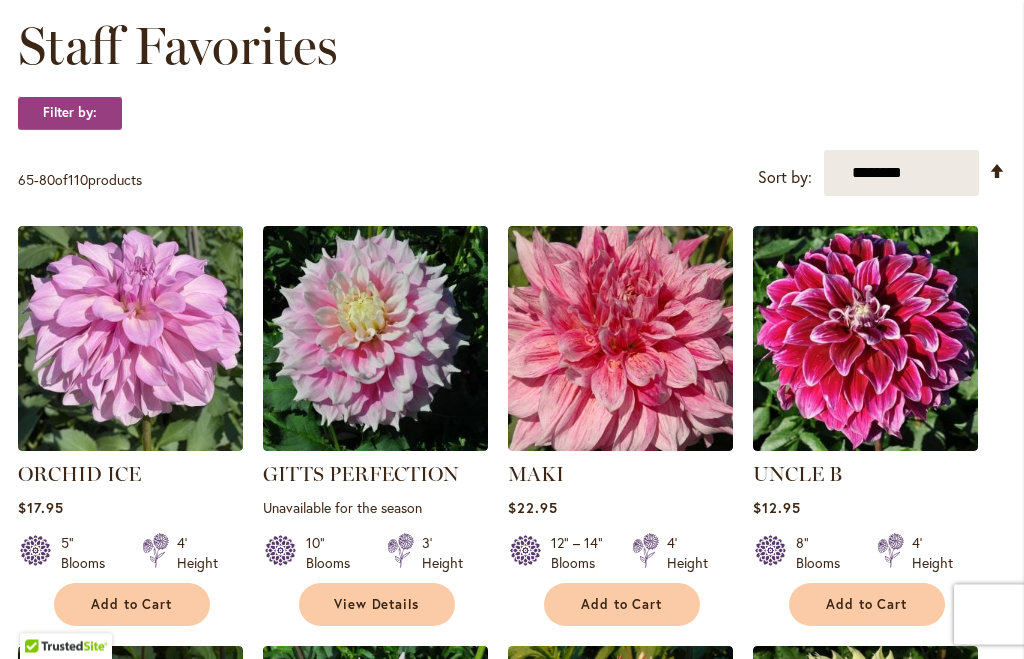 scroll, scrollTop: 0, scrollLeft: 0, axis: both 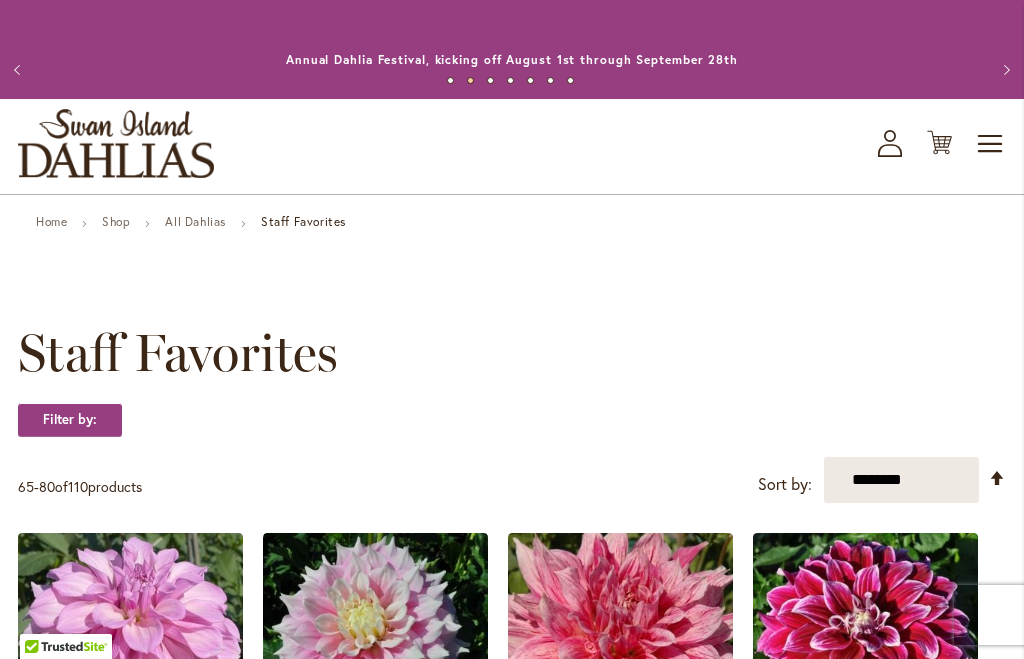 click on "All Dahlias" at bounding box center (195, 221) 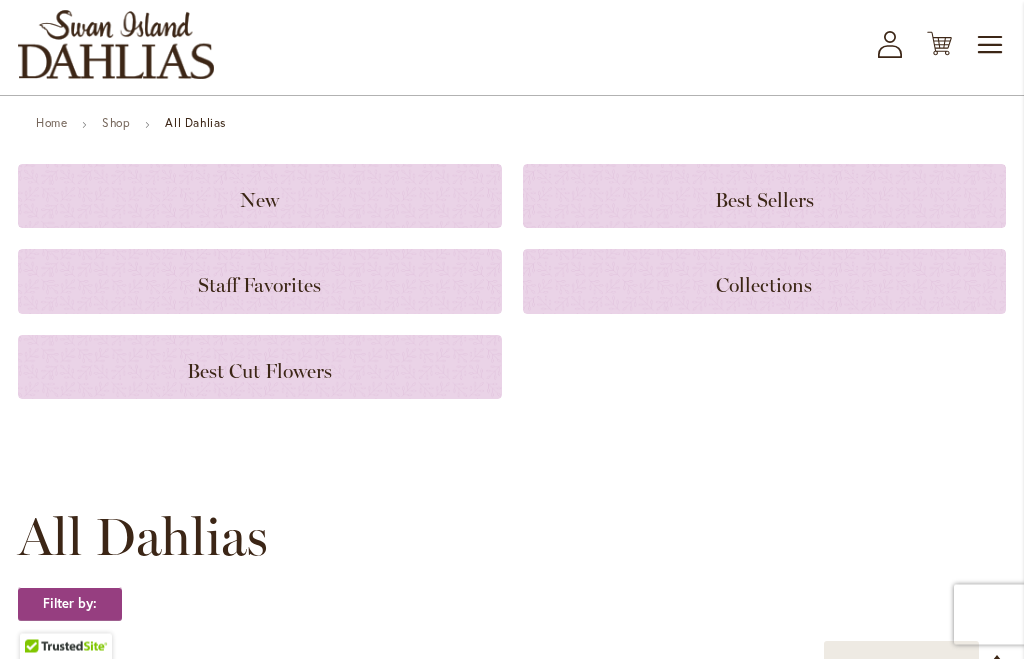 scroll, scrollTop: 99, scrollLeft: 0, axis: vertical 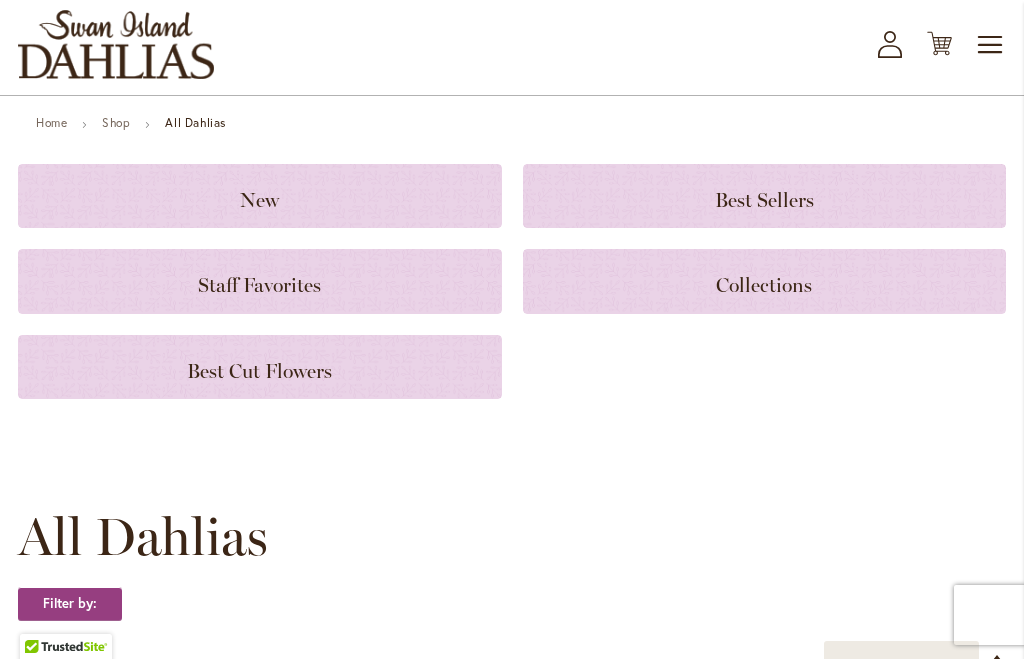 click on "Collections" 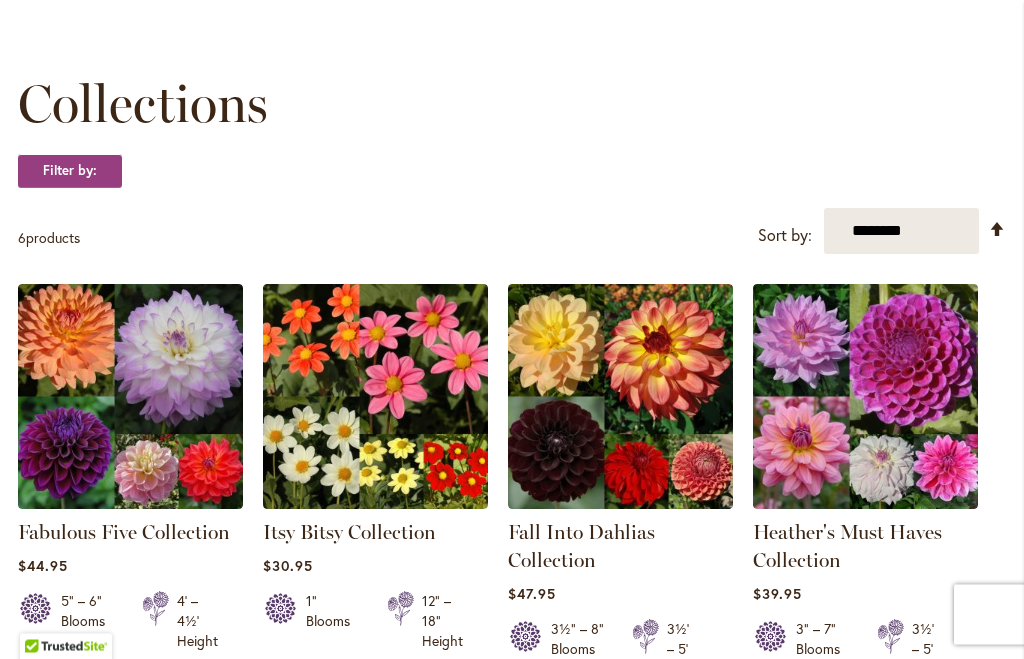 scroll, scrollTop: 0, scrollLeft: 0, axis: both 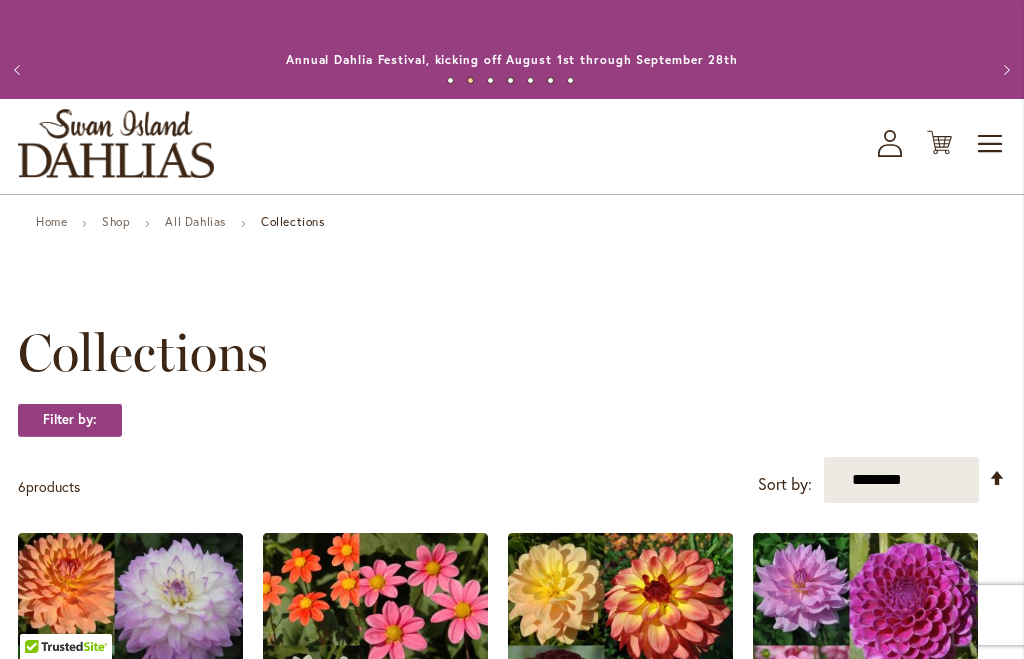 click on "All Dahlias" at bounding box center (195, 221) 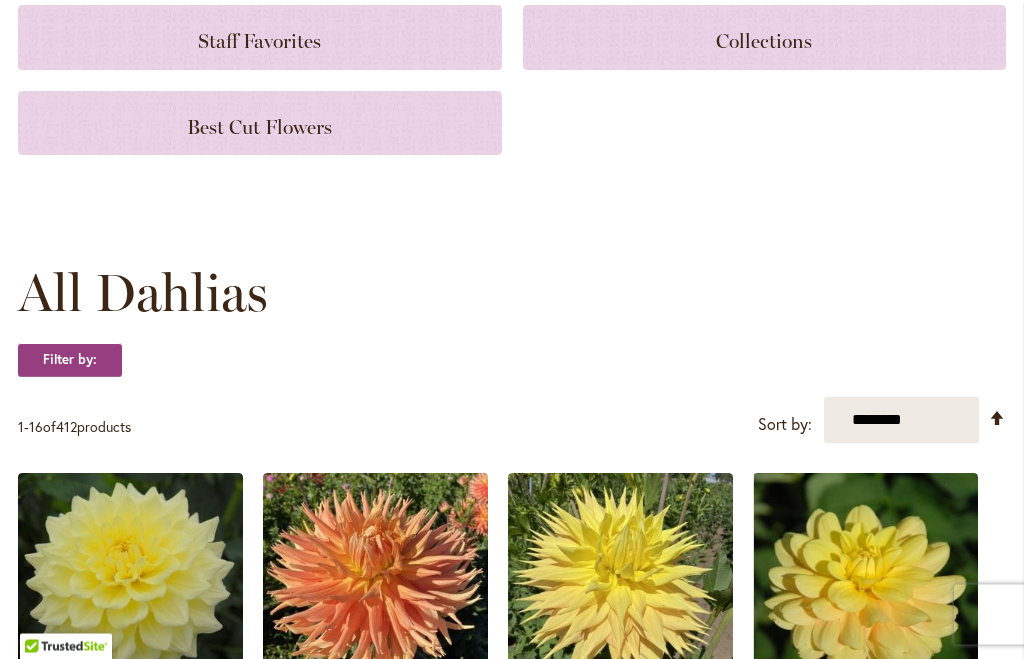 scroll, scrollTop: 343, scrollLeft: 0, axis: vertical 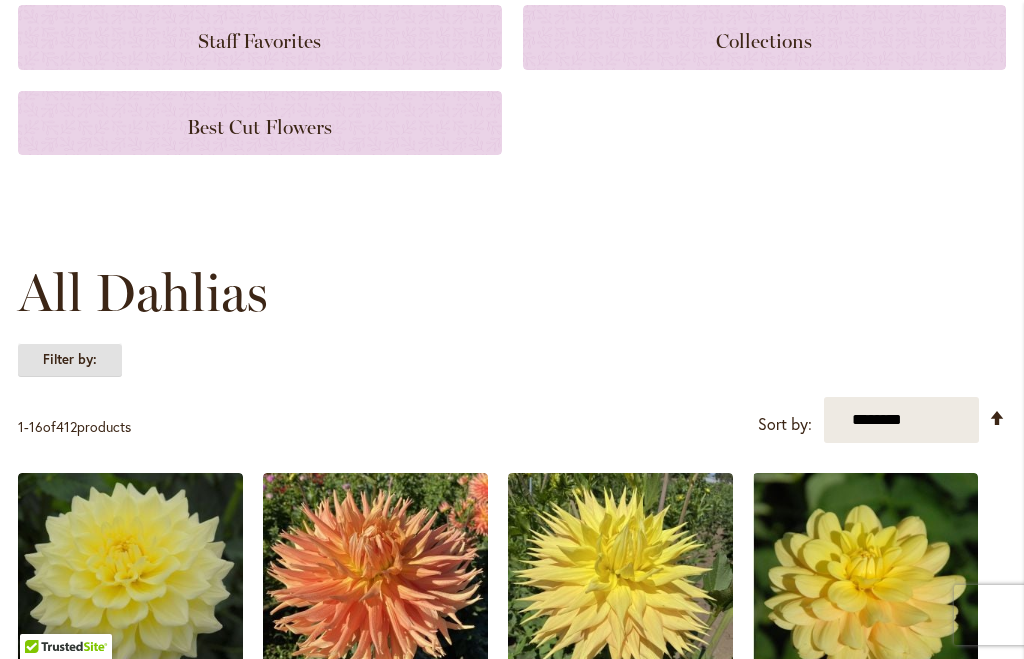 click on "Filter by:" at bounding box center (70, 360) 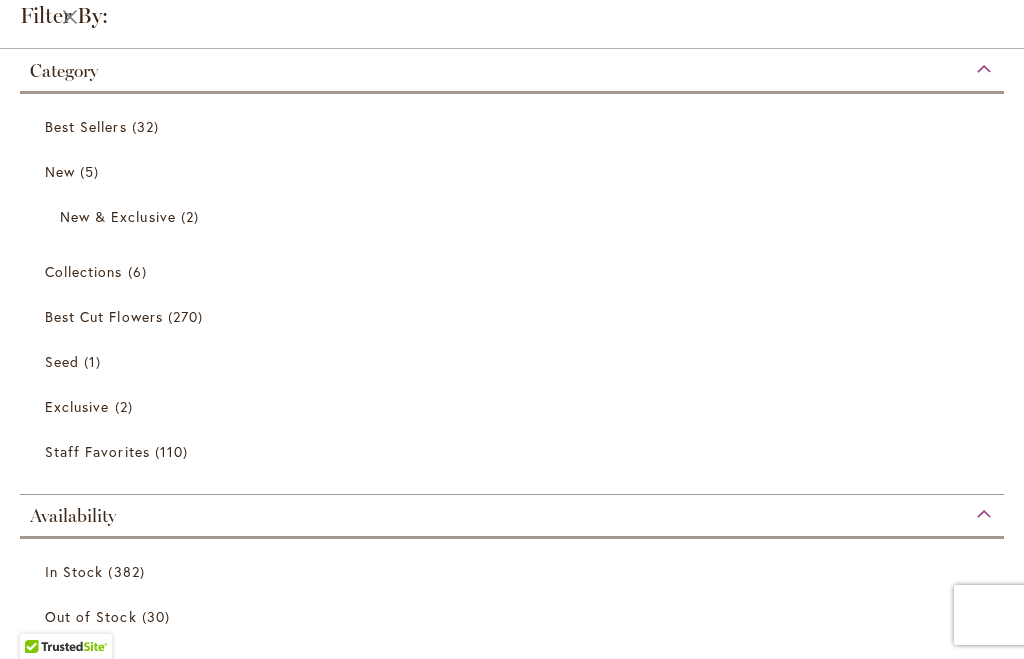 scroll, scrollTop: 99, scrollLeft: 0, axis: vertical 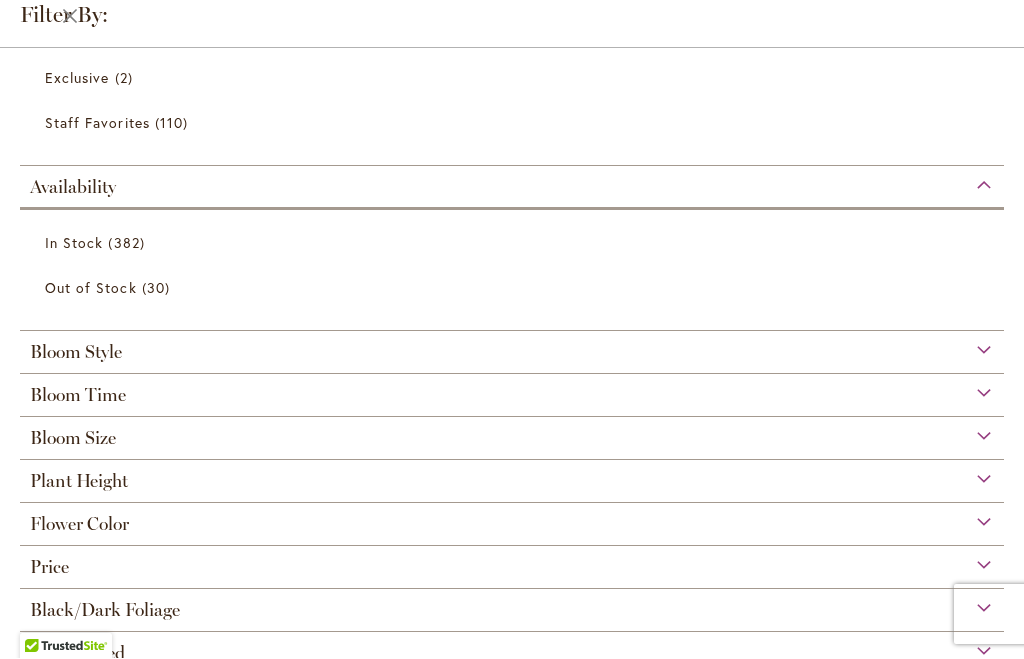 click on "Bloom Style" at bounding box center [512, 348] 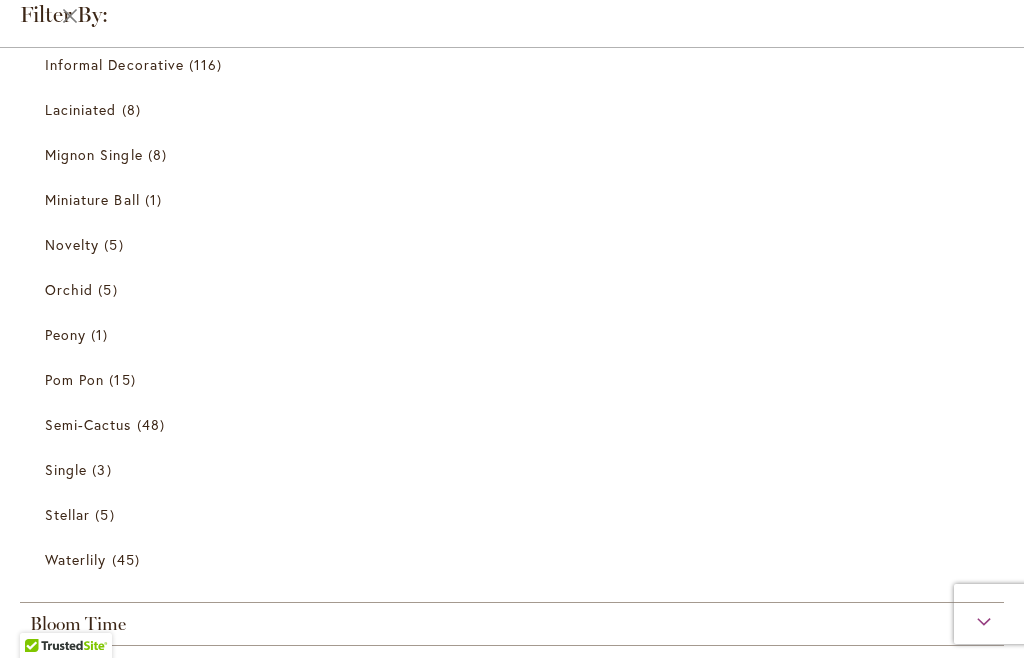 scroll, scrollTop: 942, scrollLeft: 0, axis: vertical 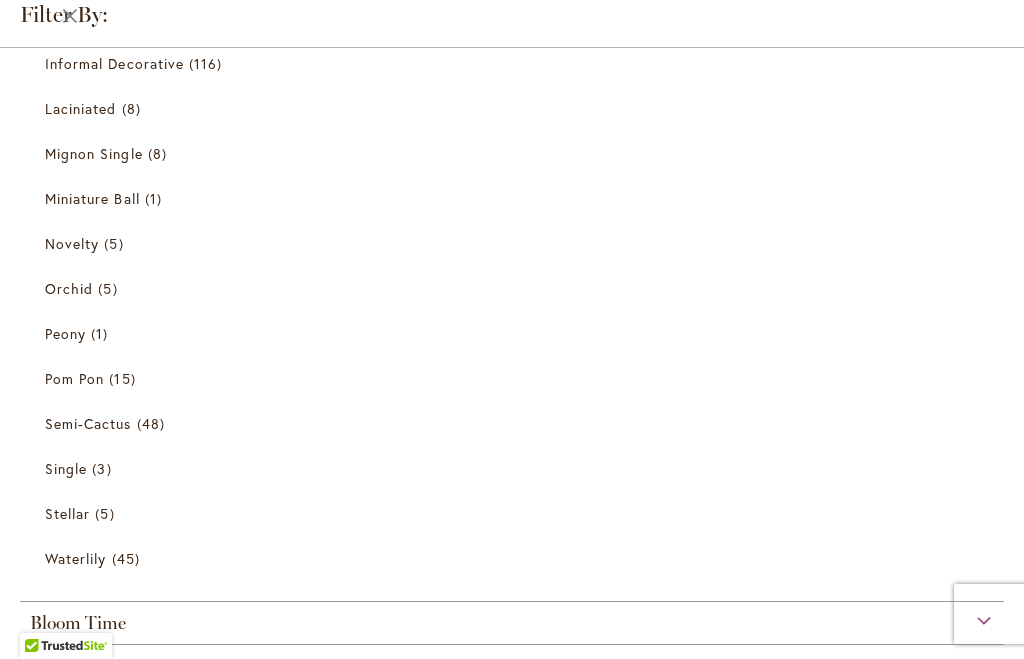 click on "Waterlily" at bounding box center (75, 559) 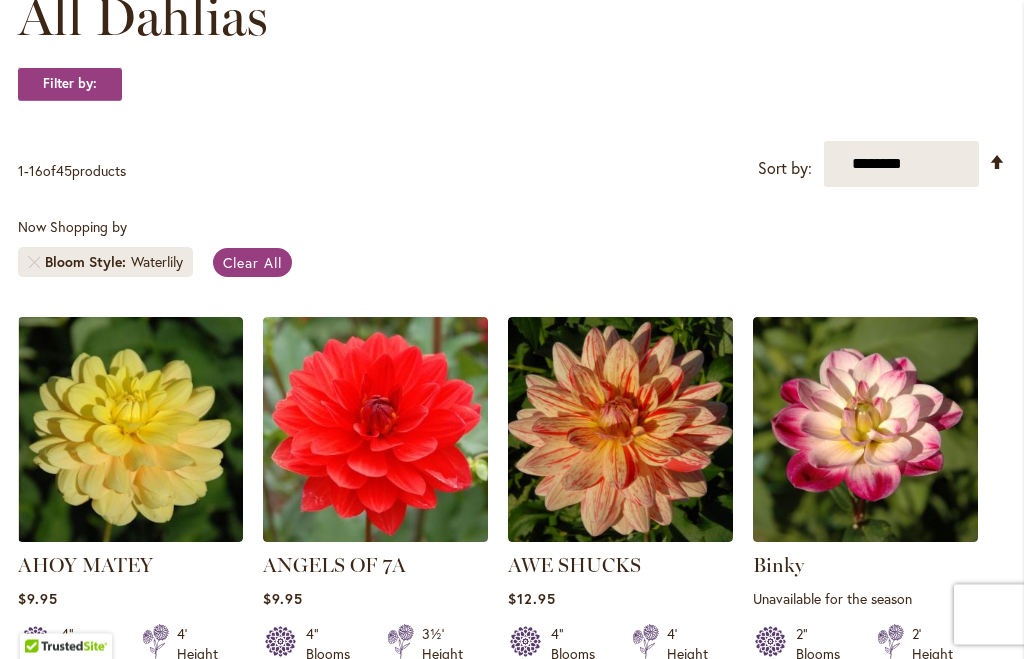 scroll, scrollTop: 336, scrollLeft: 0, axis: vertical 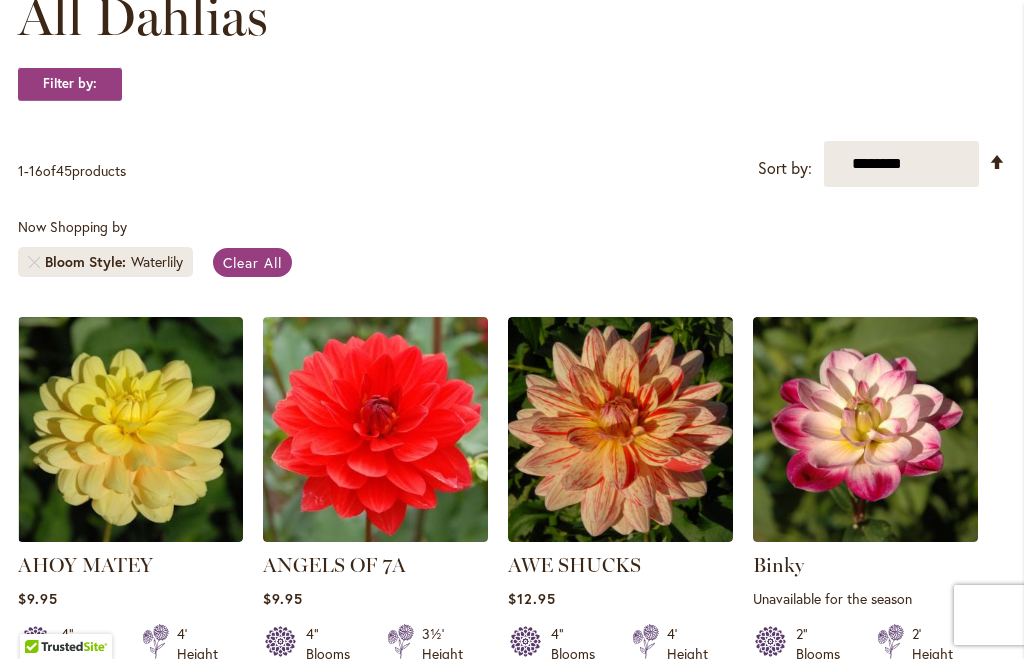 click on "**********" at bounding box center [901, 164] 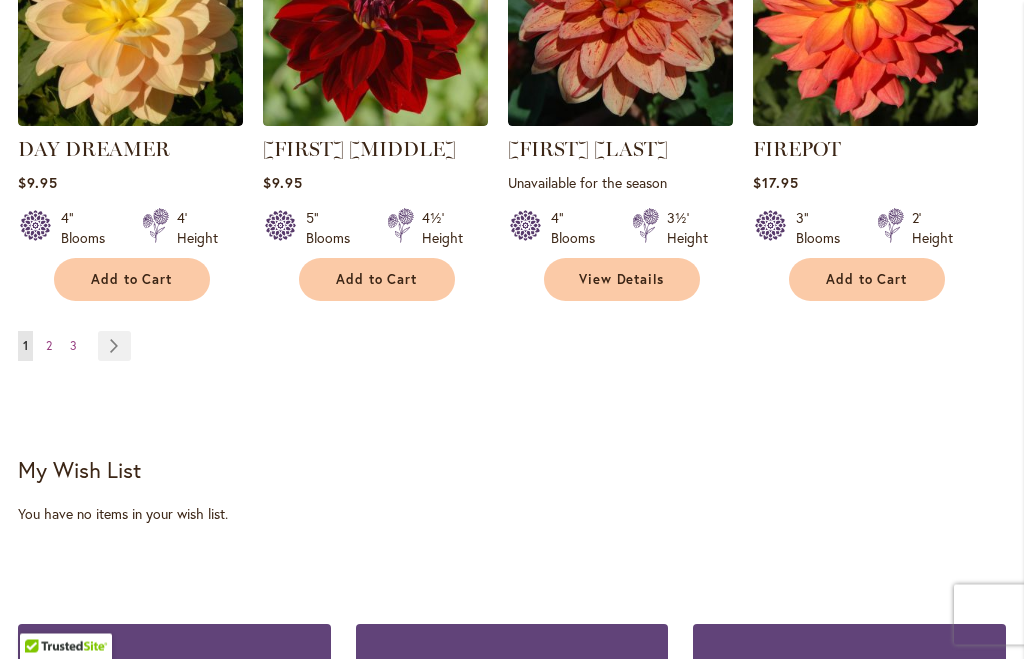 scroll, scrollTop: 2021, scrollLeft: 0, axis: vertical 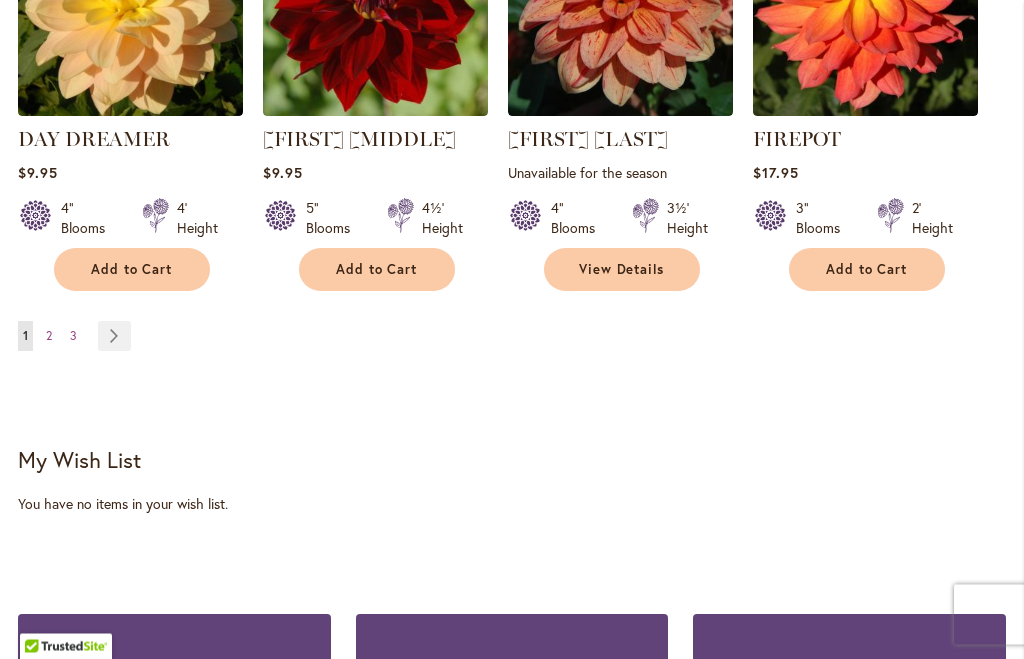 click on "Page
Next" at bounding box center (114, 337) 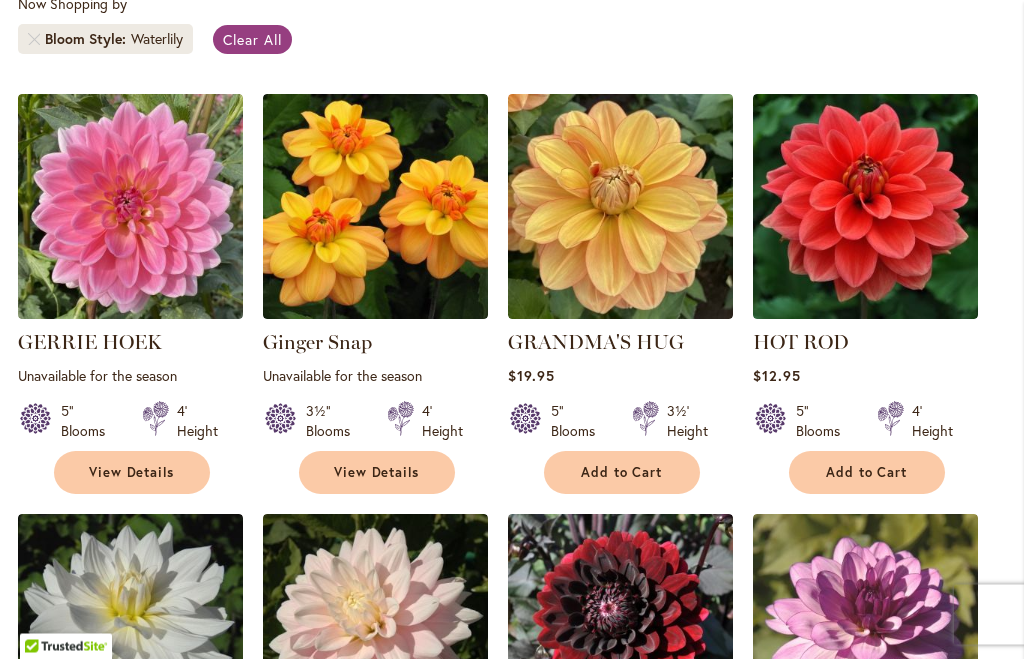scroll, scrollTop: 559, scrollLeft: 0, axis: vertical 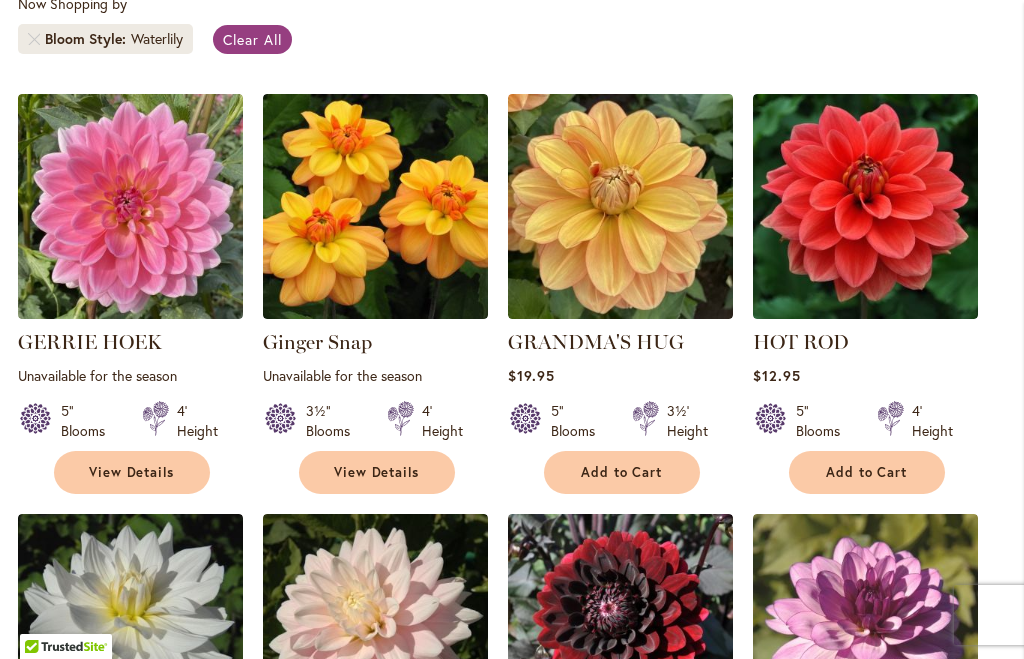 click on "Add to Cart" at bounding box center (622, 472) 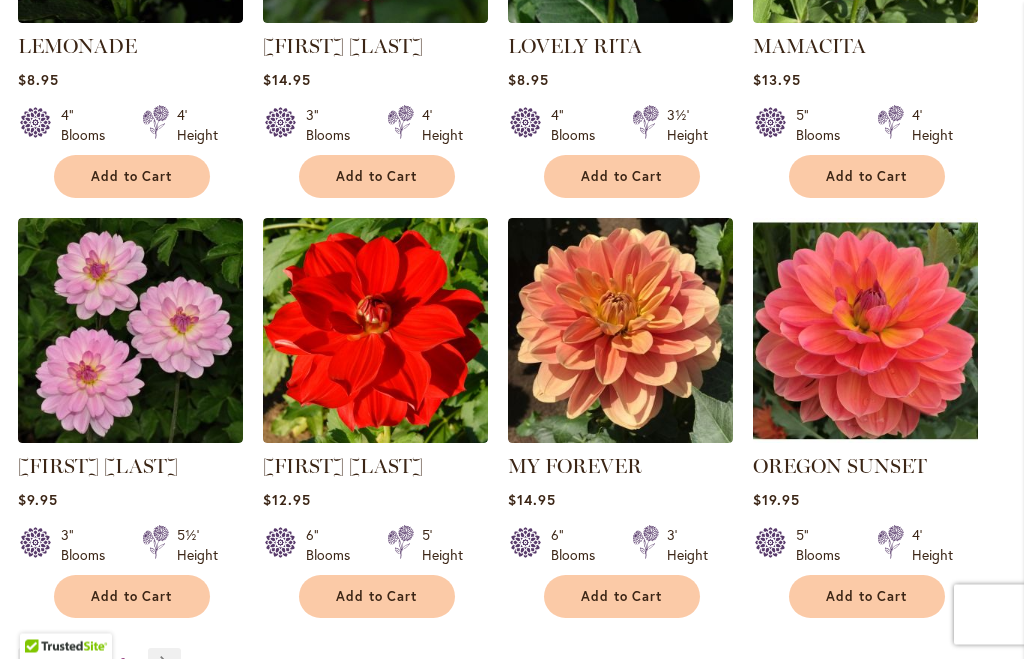 scroll, scrollTop: 1748, scrollLeft: 0, axis: vertical 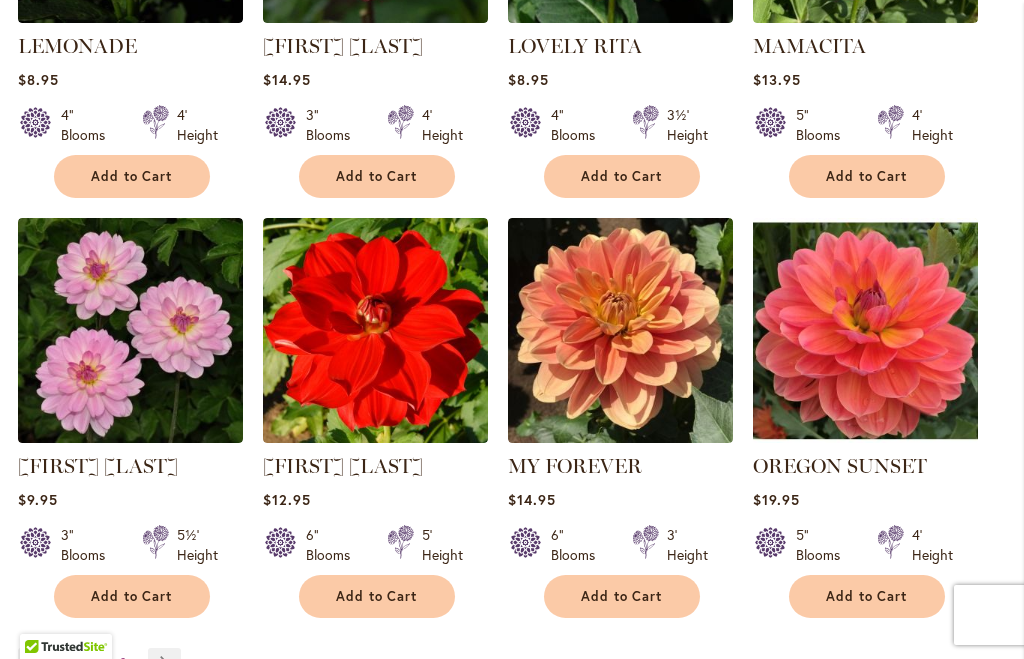 click on "Add to Cart" at bounding box center (622, 596) 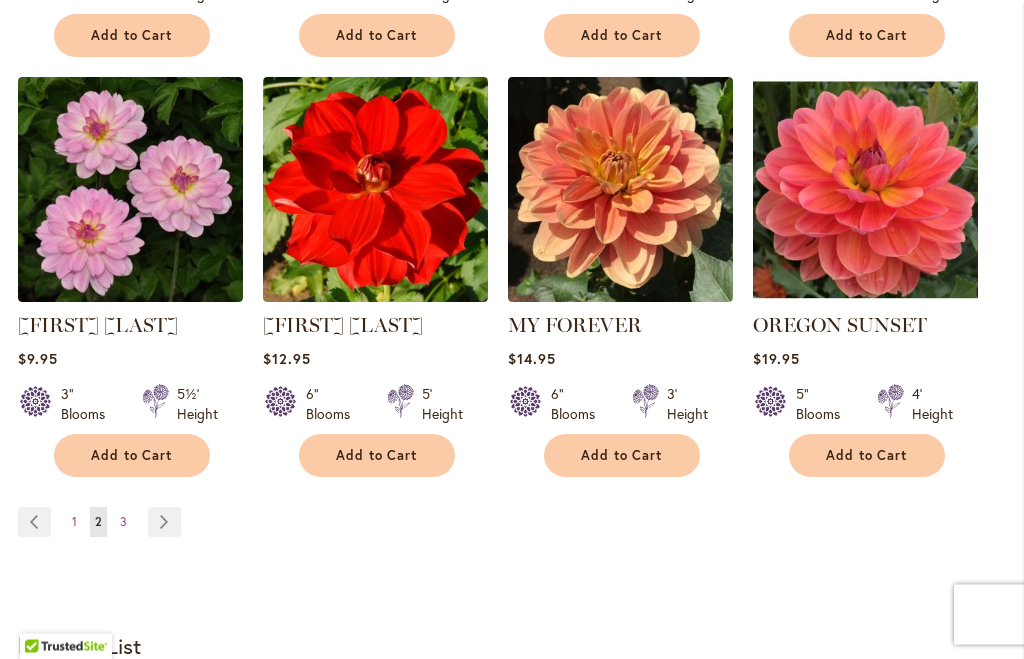 scroll, scrollTop: 1889, scrollLeft: 0, axis: vertical 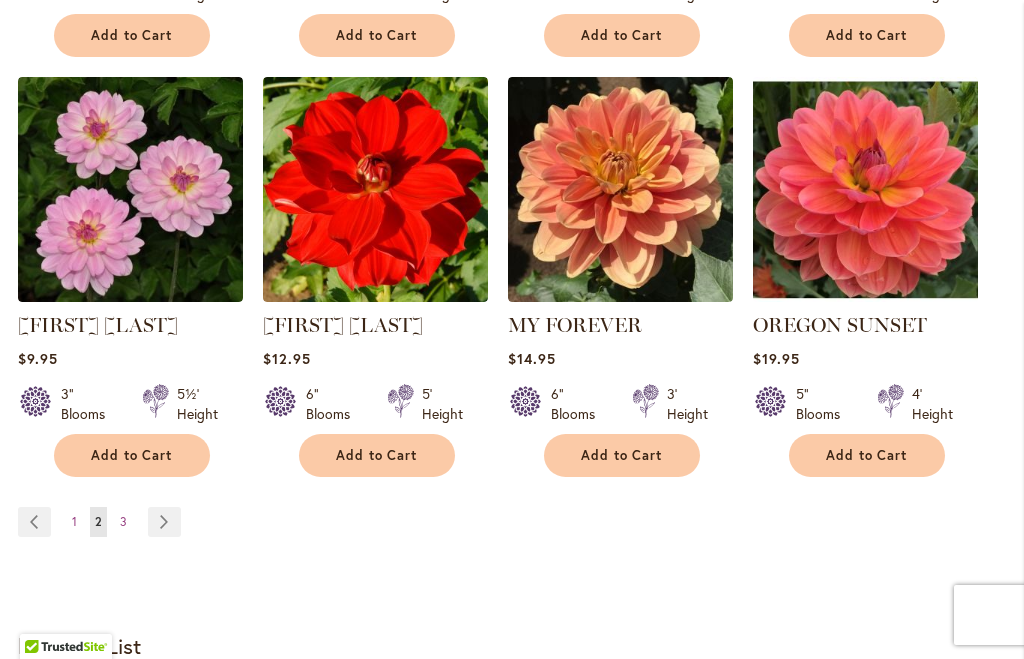 click on "Page
Previous" at bounding box center (34, 522) 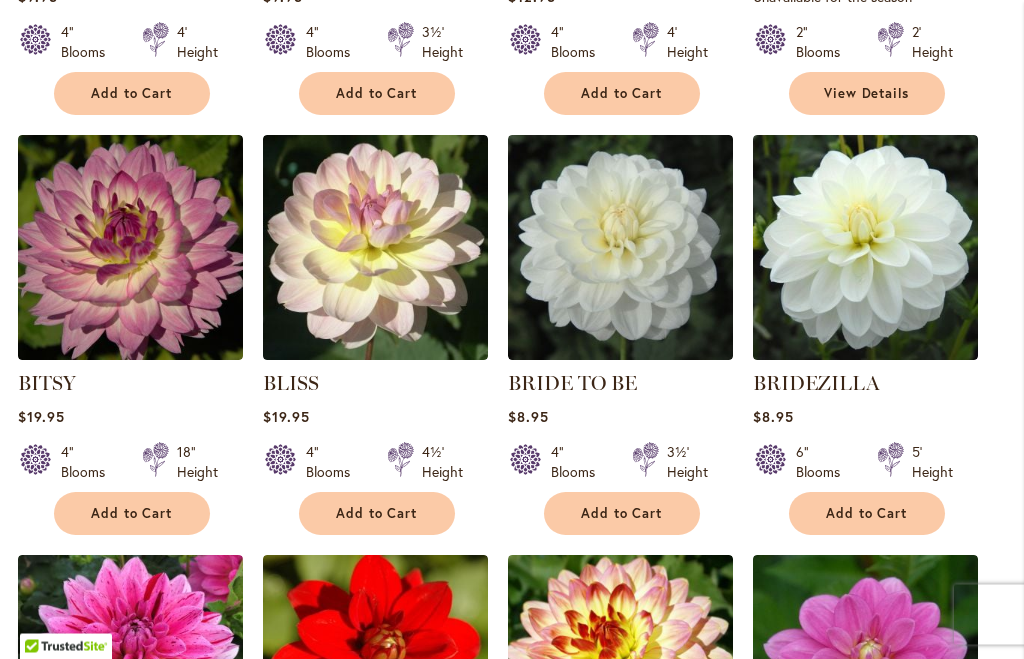 scroll, scrollTop: 938, scrollLeft: 0, axis: vertical 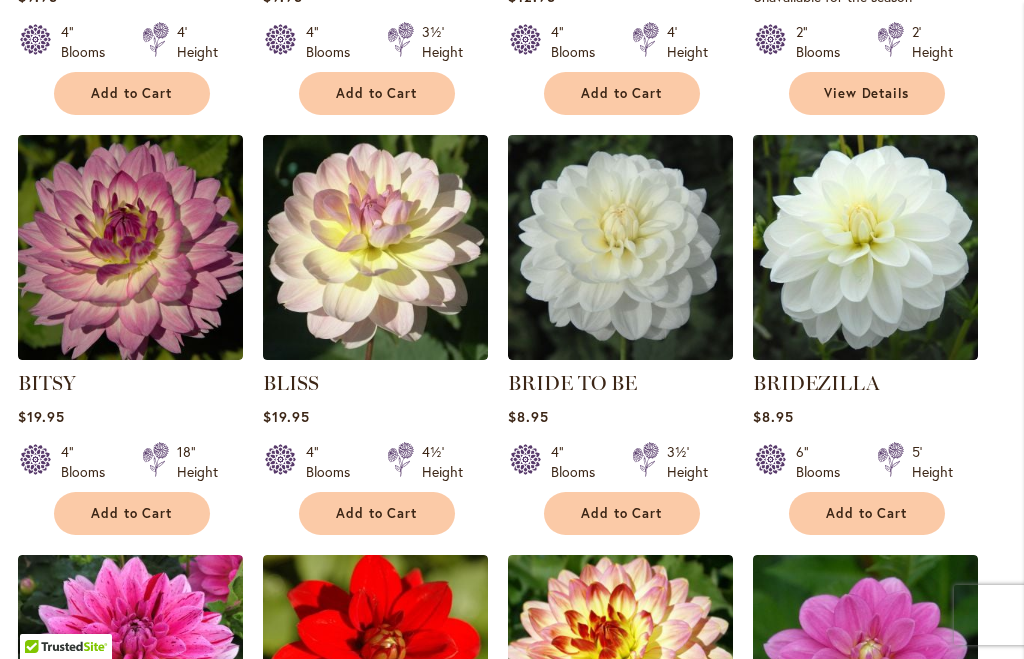 click on "Add to Cart" at bounding box center [132, 513] 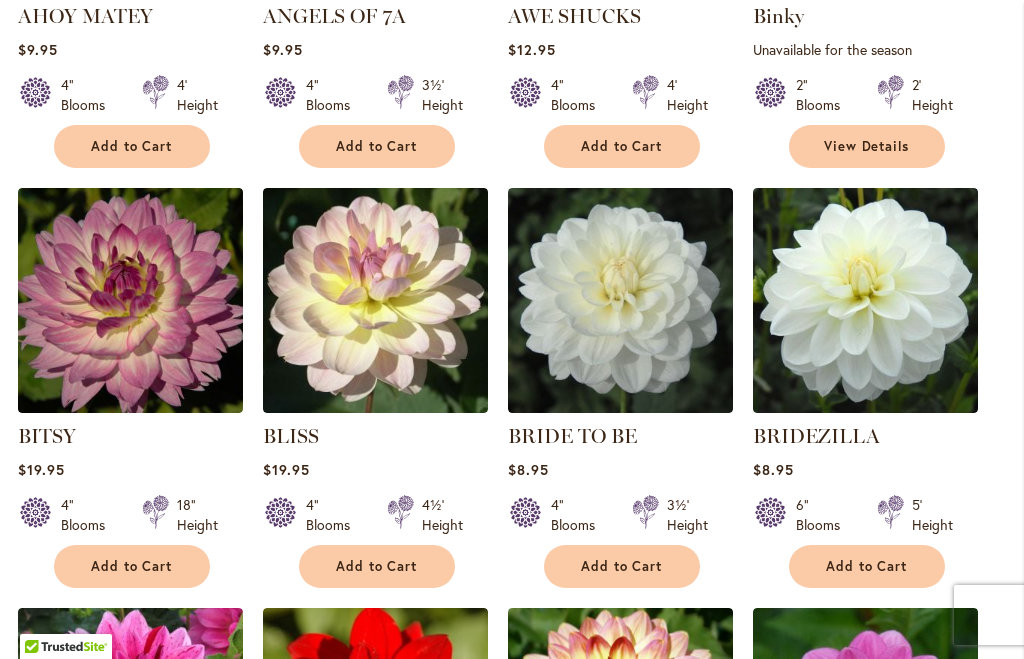 click on "Add to Cart" at bounding box center [377, 566] 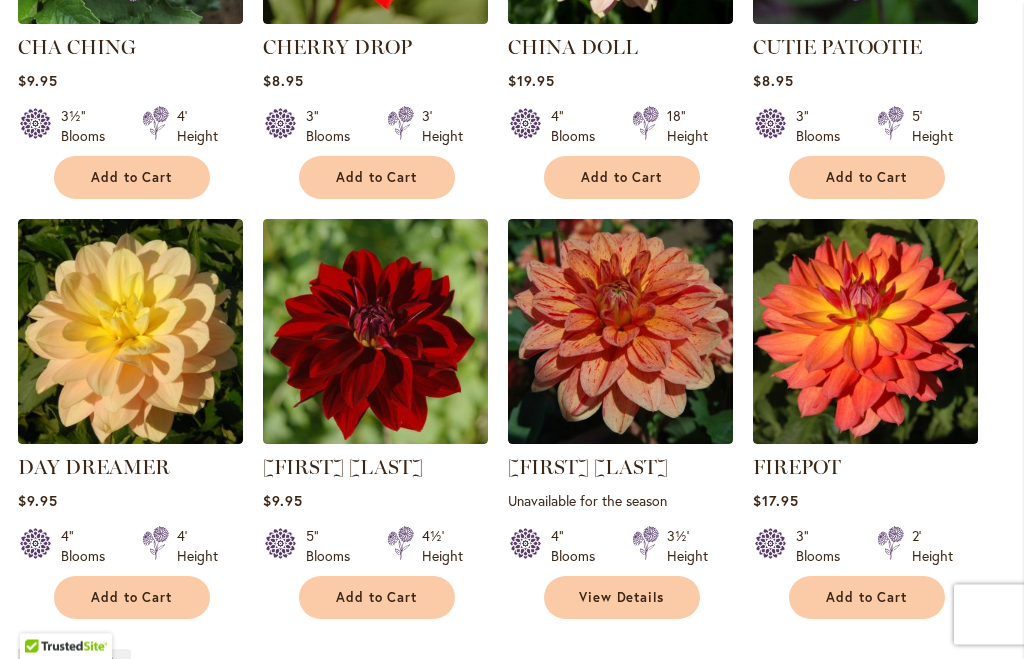 scroll, scrollTop: 1750, scrollLeft: 0, axis: vertical 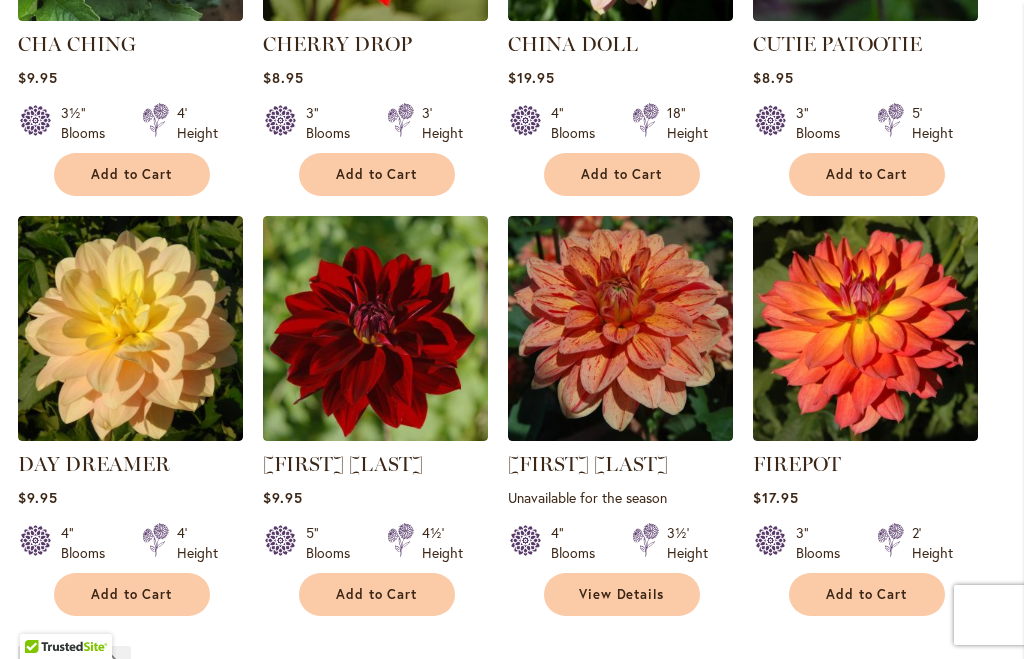 click on "Add to Cart" at bounding box center [132, 594] 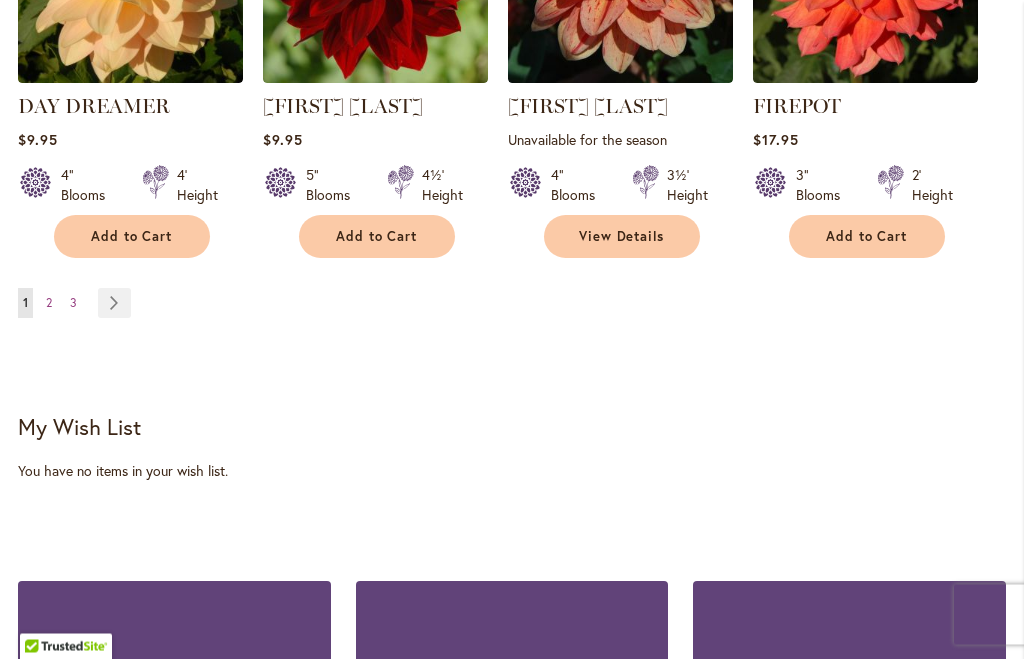 scroll, scrollTop: 2053, scrollLeft: 0, axis: vertical 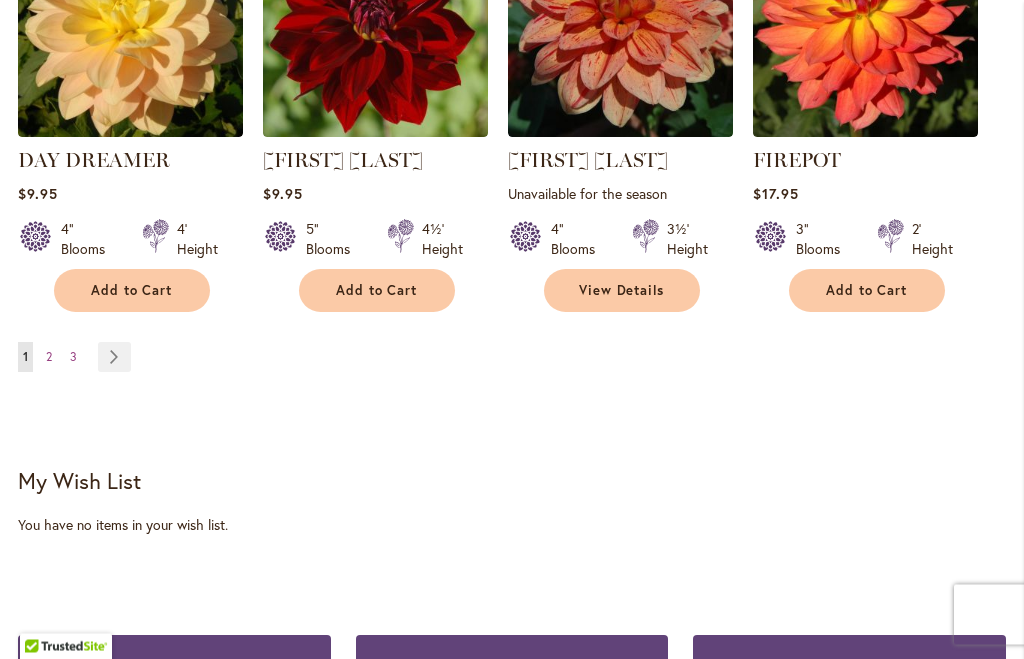 click on "Page
Next" at bounding box center (114, 358) 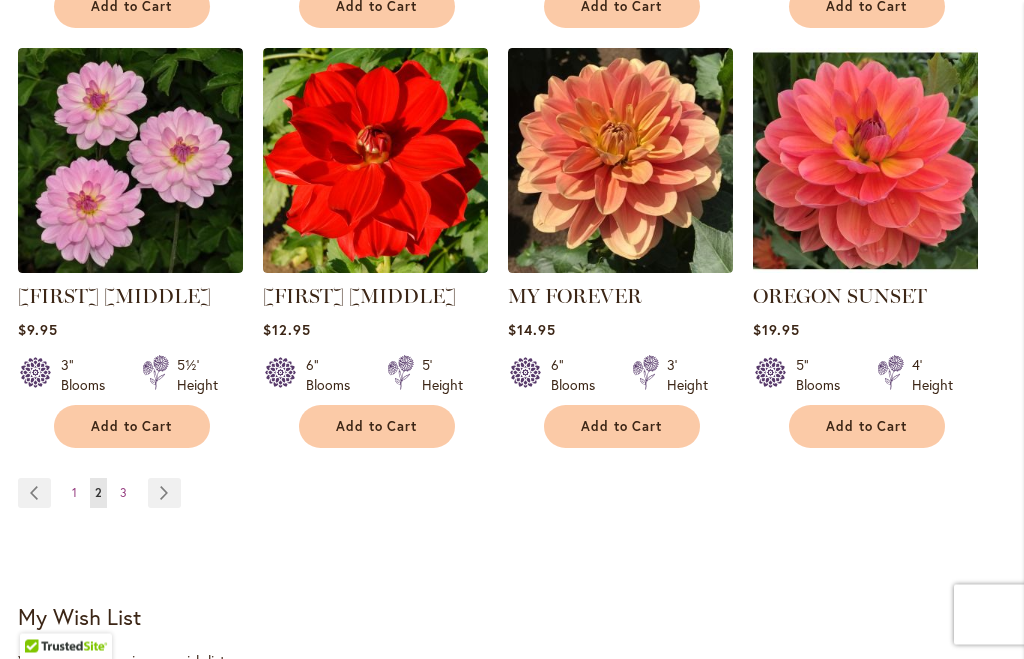 scroll, scrollTop: 1874, scrollLeft: 0, axis: vertical 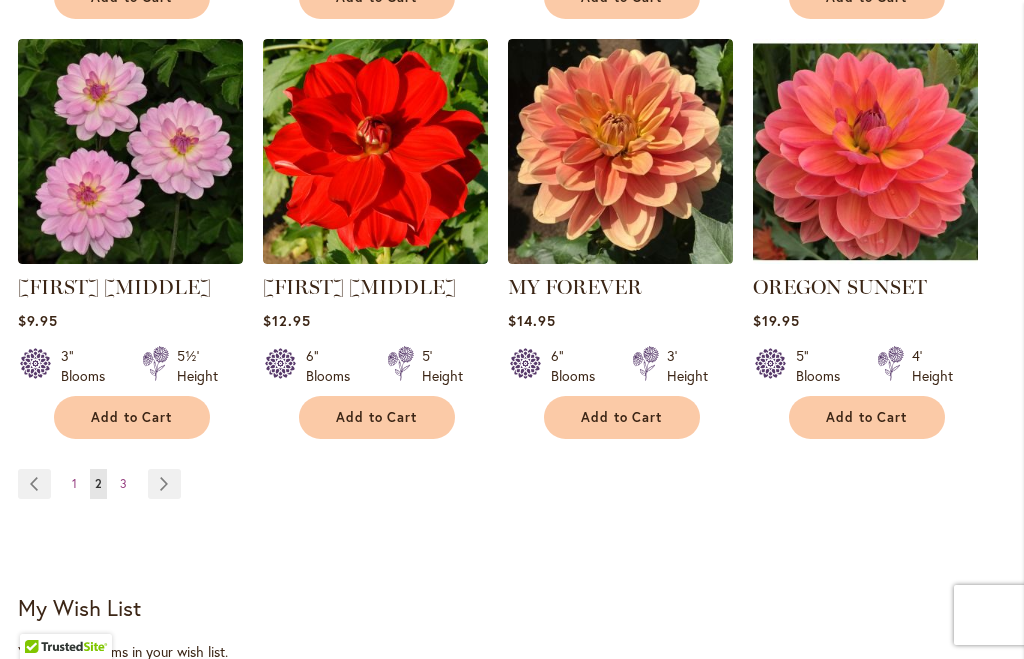 click on "Page
Next" at bounding box center [164, 484] 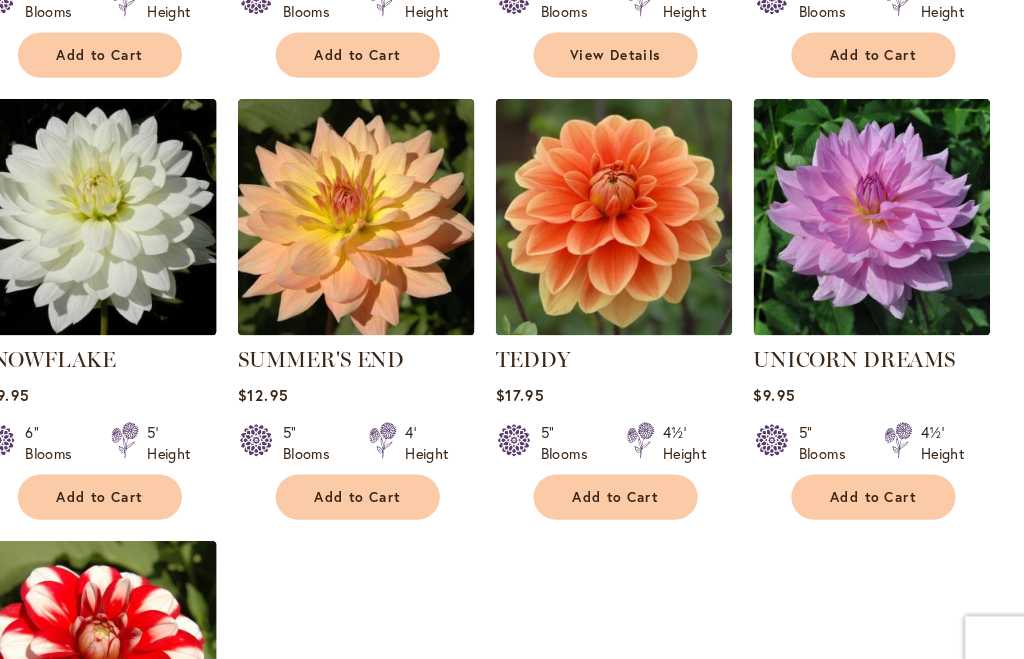 scroll, scrollTop: 1427, scrollLeft: 0, axis: vertical 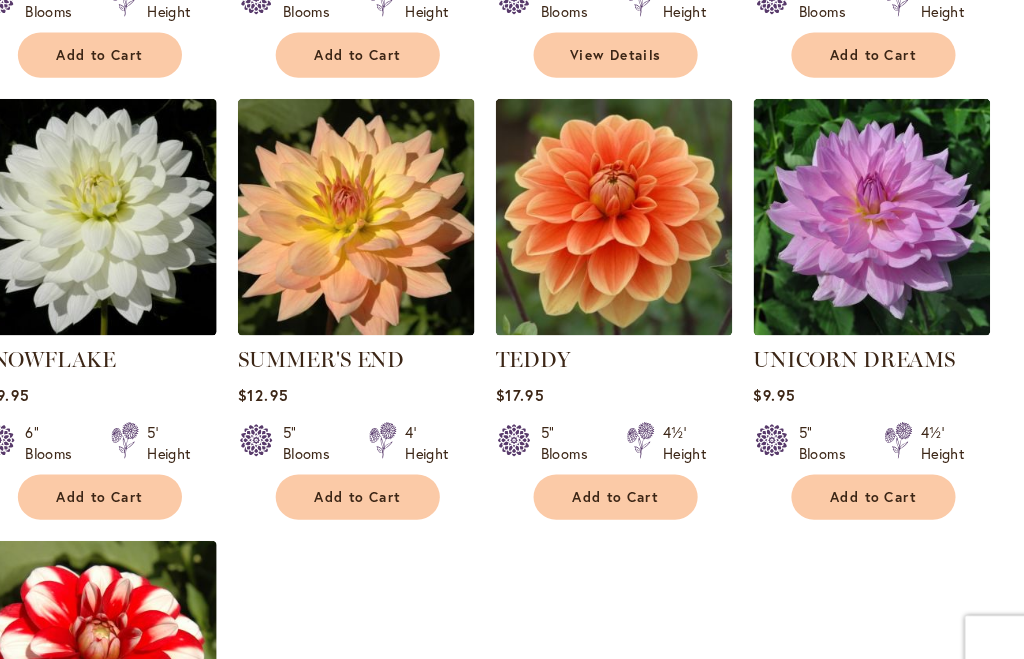 click on "Add to Cart" at bounding box center [377, 472] 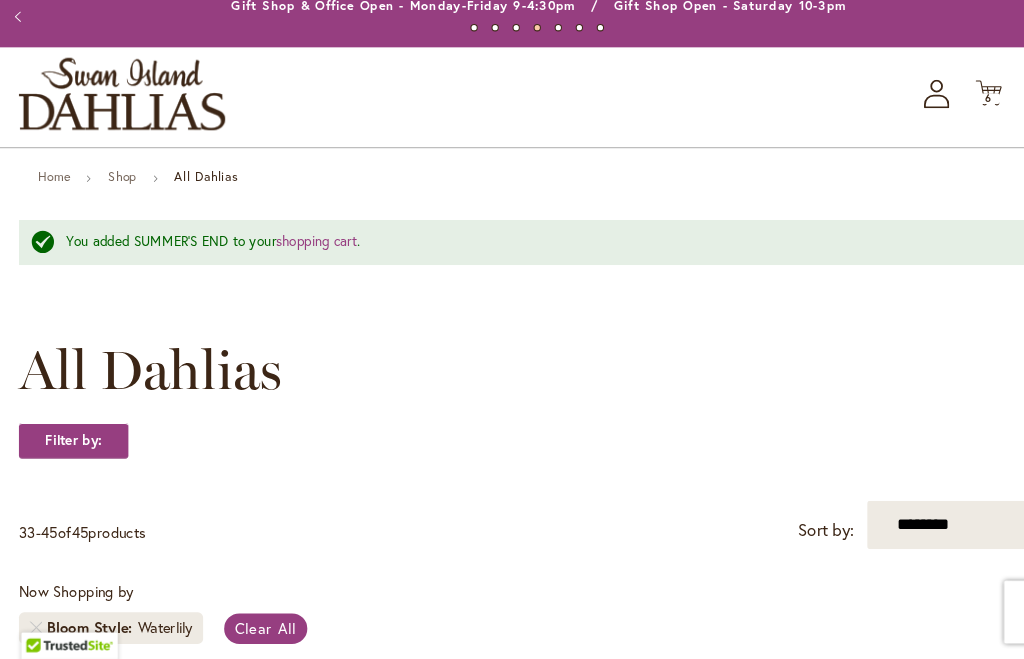 scroll, scrollTop: 22, scrollLeft: 0, axis: vertical 